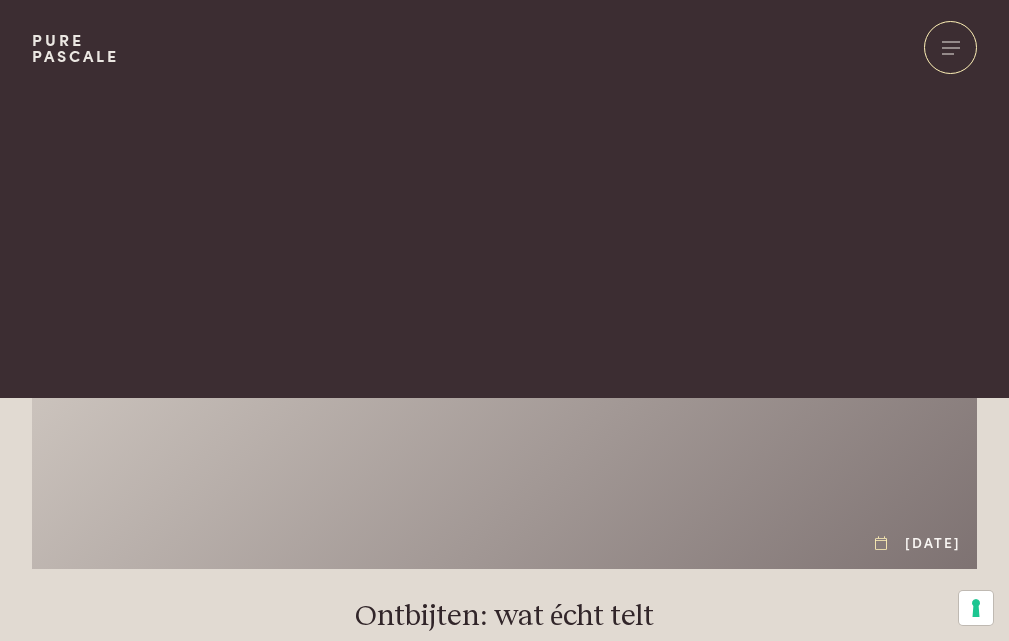 scroll, scrollTop: 0, scrollLeft: 0, axis: both 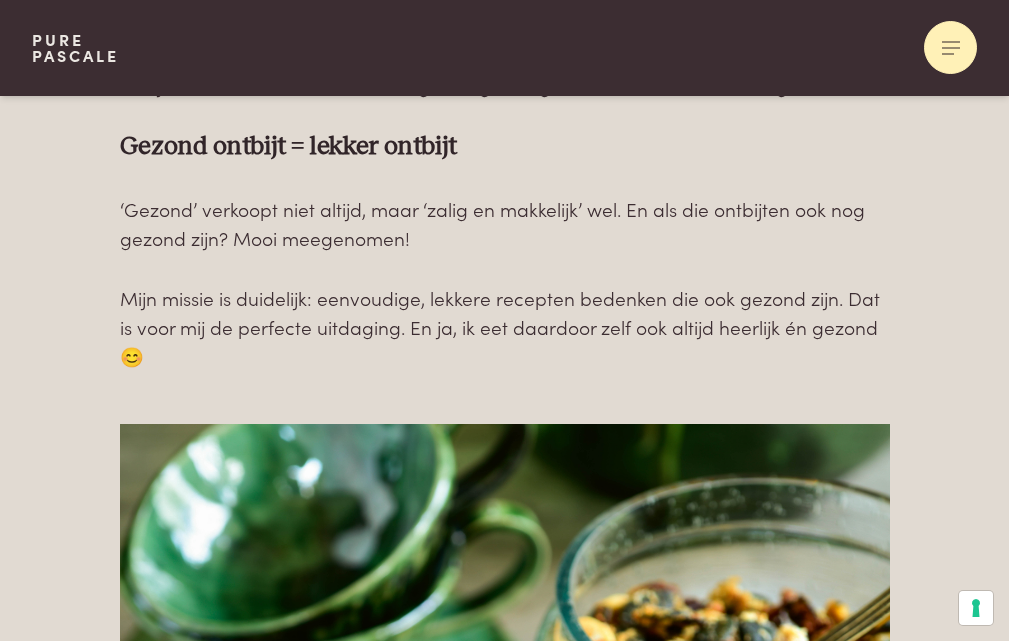 click at bounding box center [950, 47] 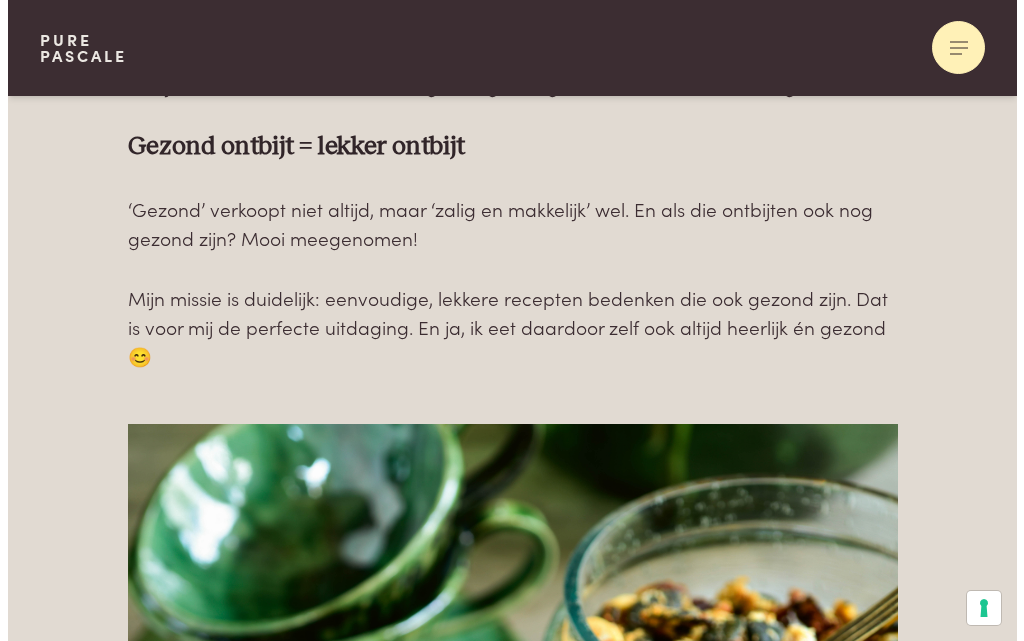 scroll, scrollTop: 0, scrollLeft: 0, axis: both 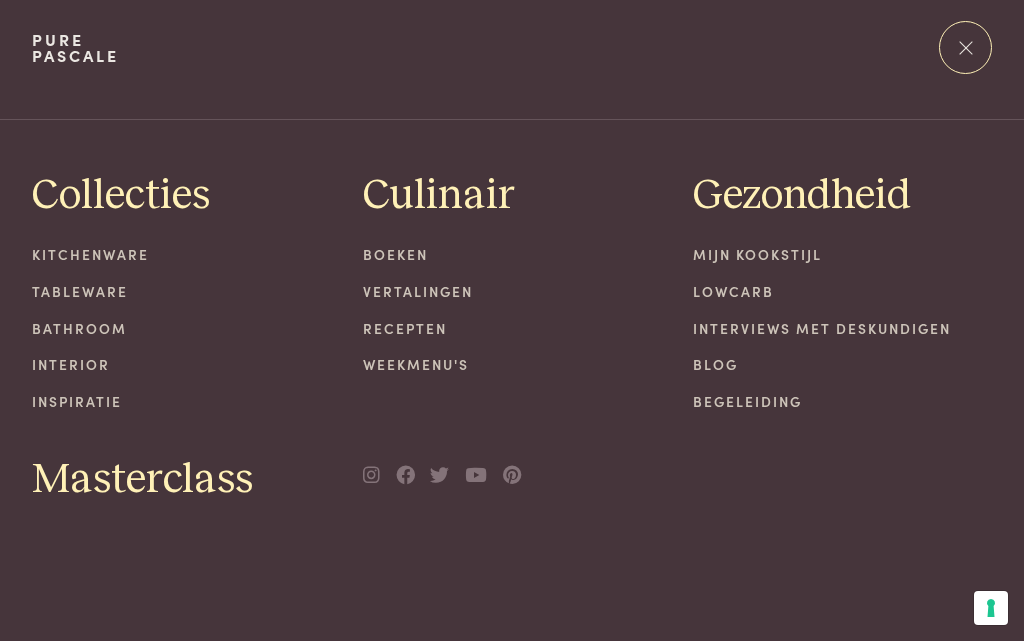 click on "Recepten" at bounding box center [512, 328] 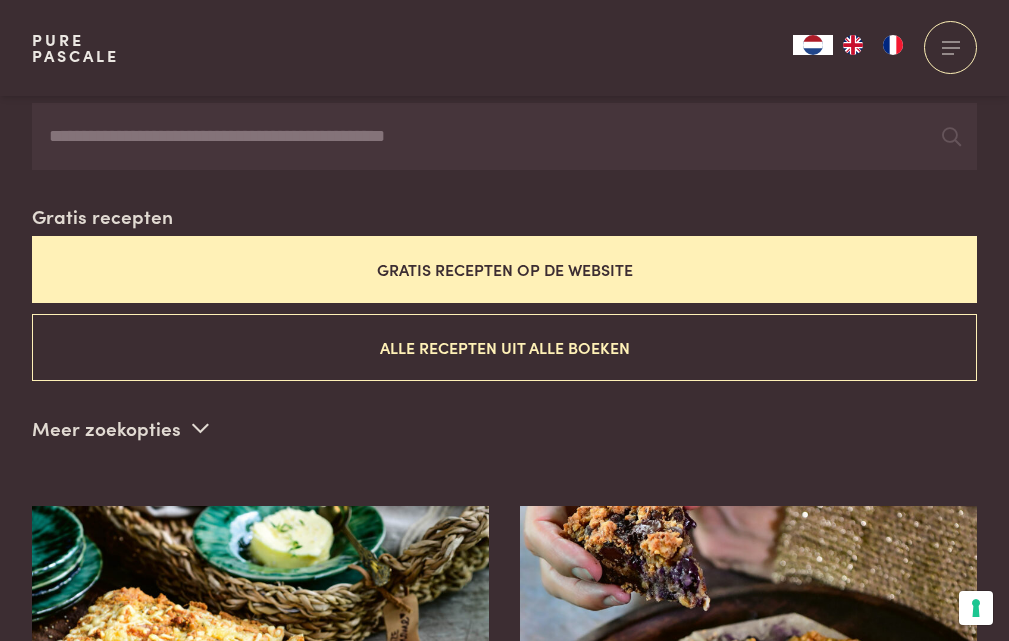 scroll, scrollTop: 400, scrollLeft: 0, axis: vertical 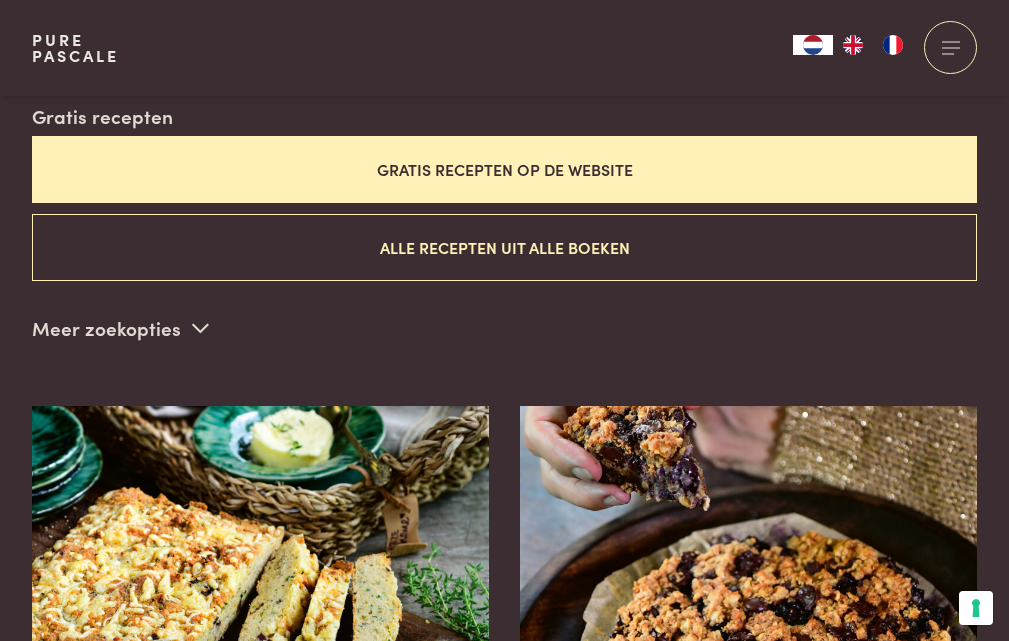 click on "Meer zoekopties" at bounding box center (120, 328) 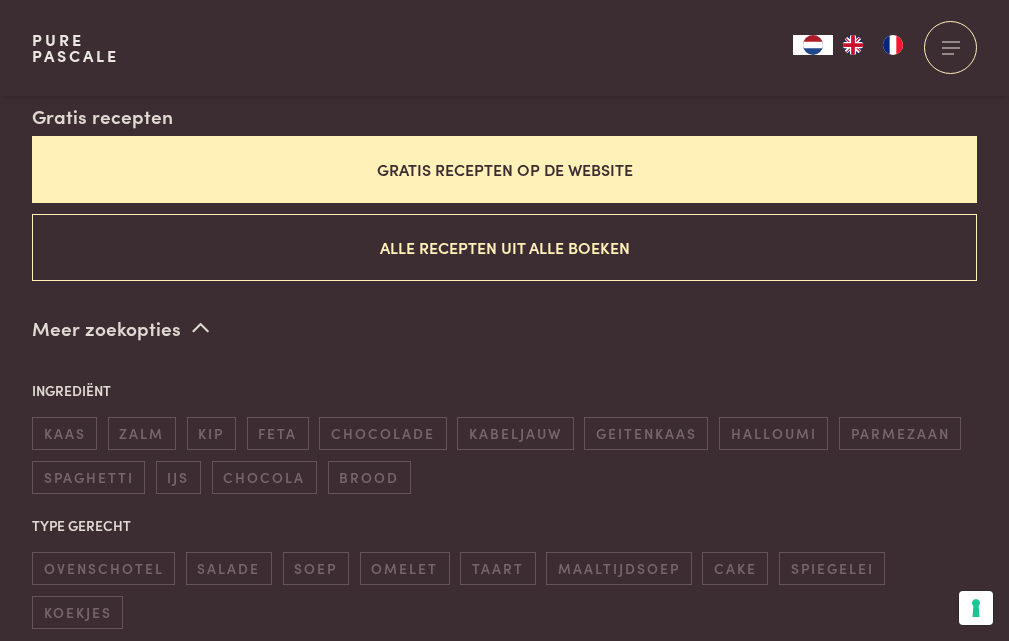 click on "ontbijt" at bounding box center [660, 703] 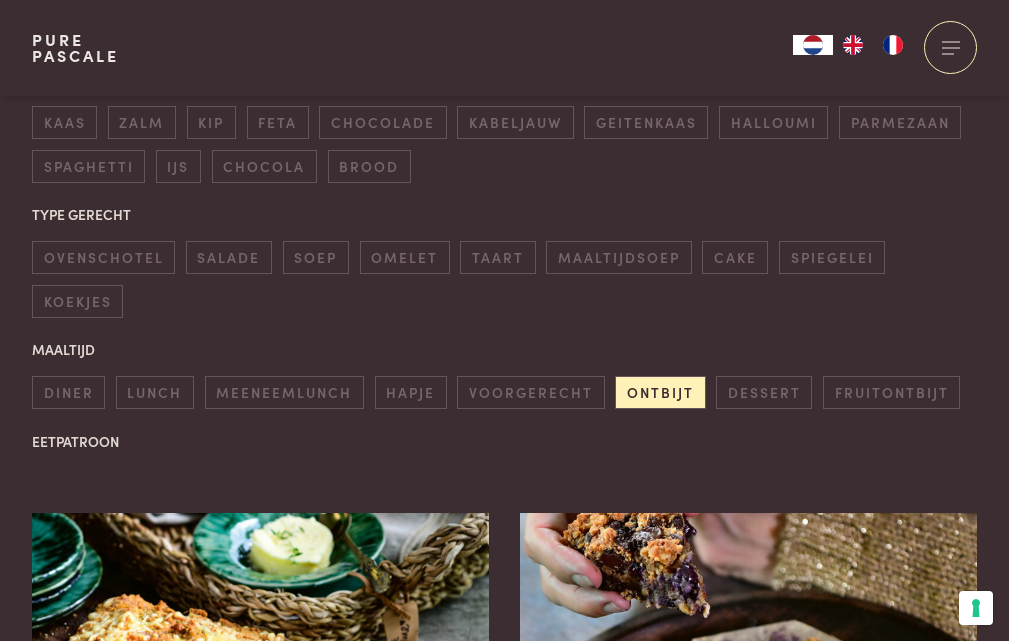 scroll, scrollTop: 817, scrollLeft: 0, axis: vertical 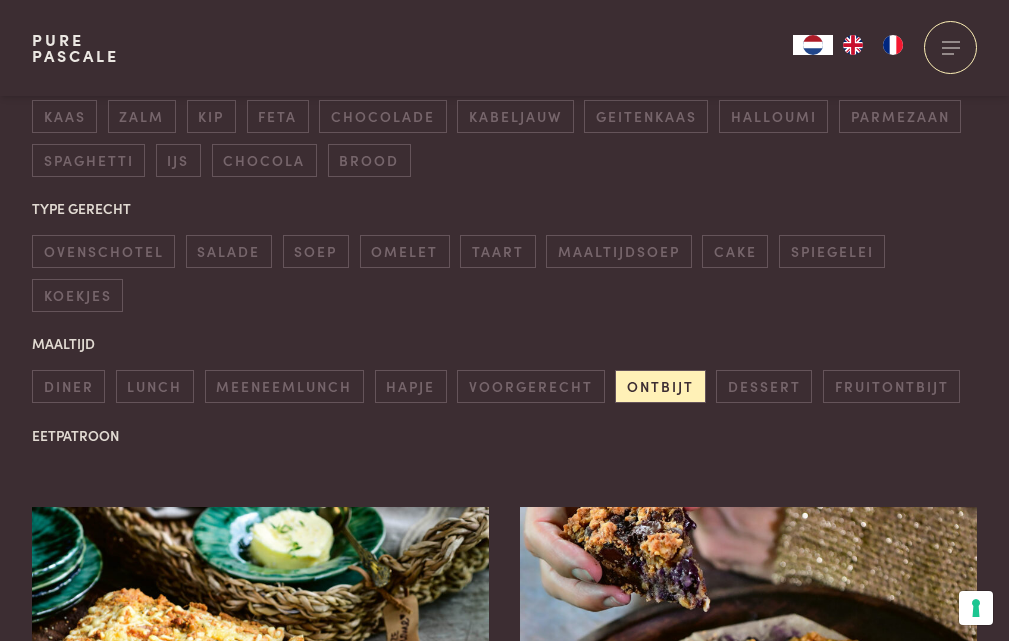 click on "keto" at bounding box center [65, 568] 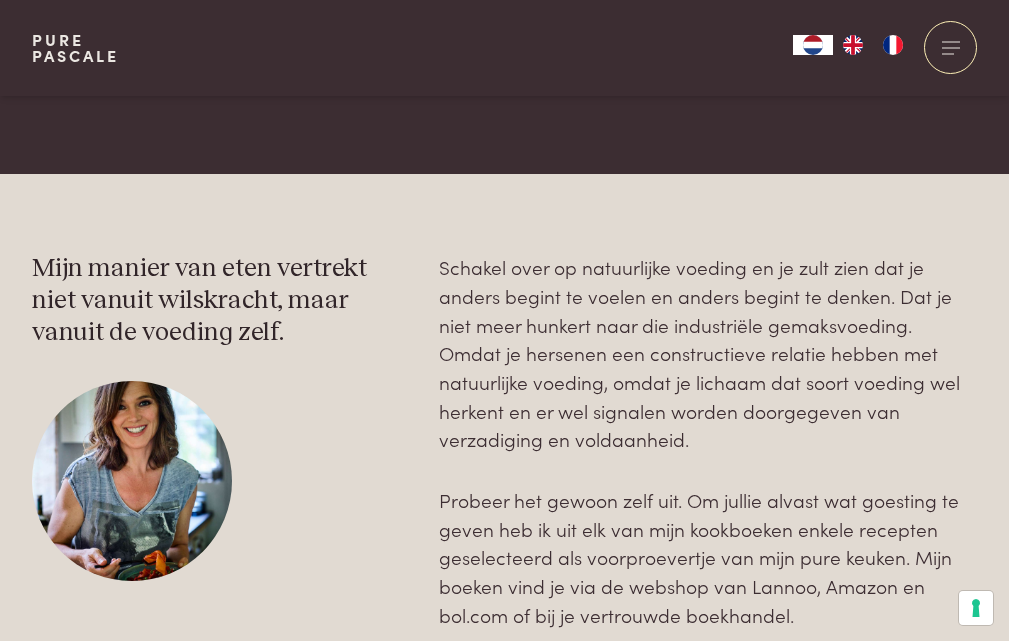 scroll, scrollTop: 4317, scrollLeft: 0, axis: vertical 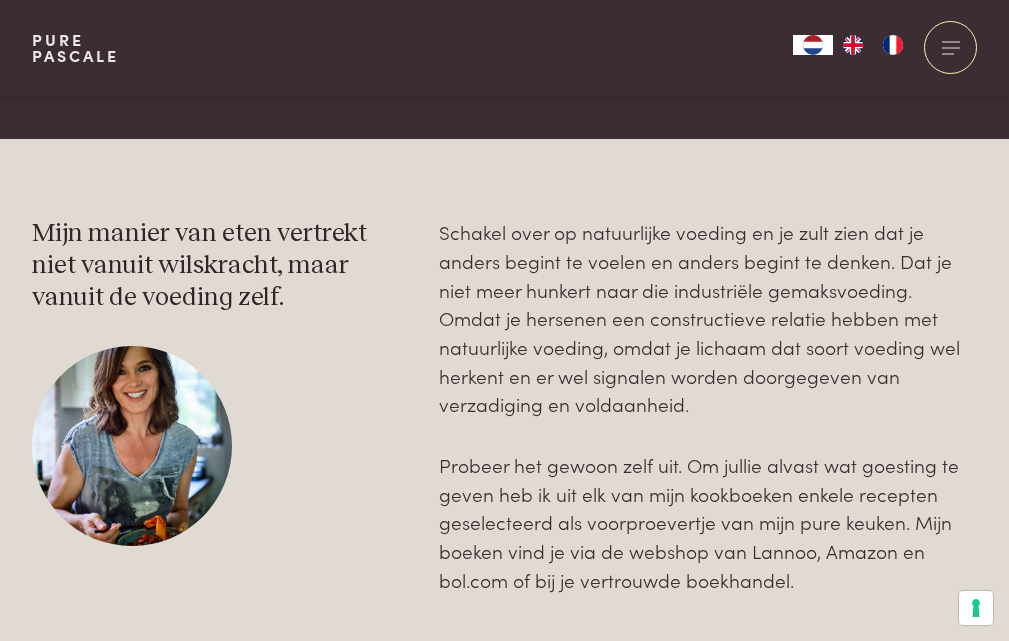 click at bounding box center [116, -119] 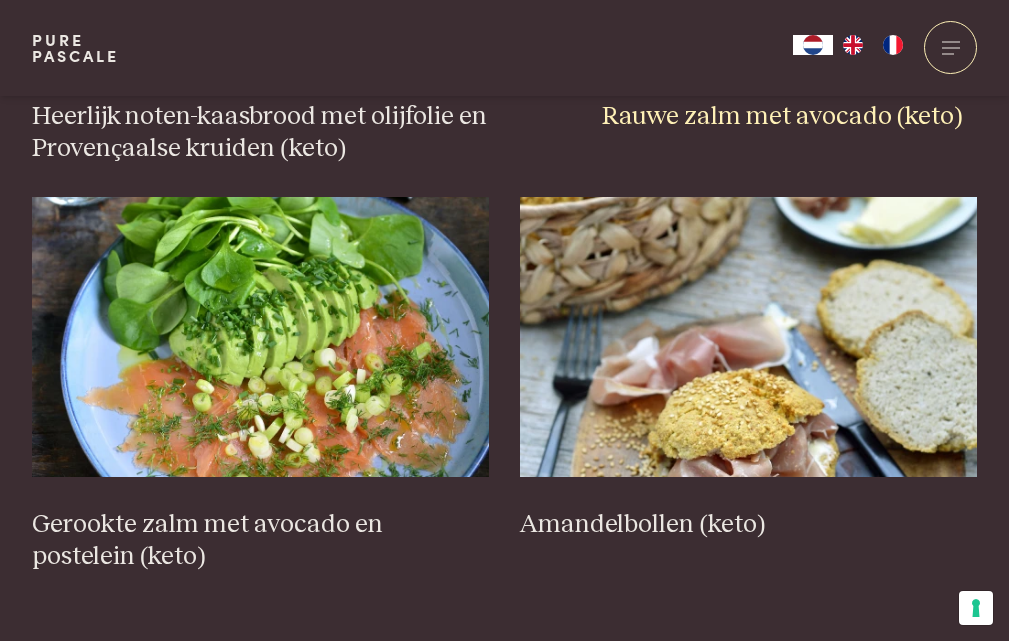 scroll, scrollTop: 2317, scrollLeft: 0, axis: vertical 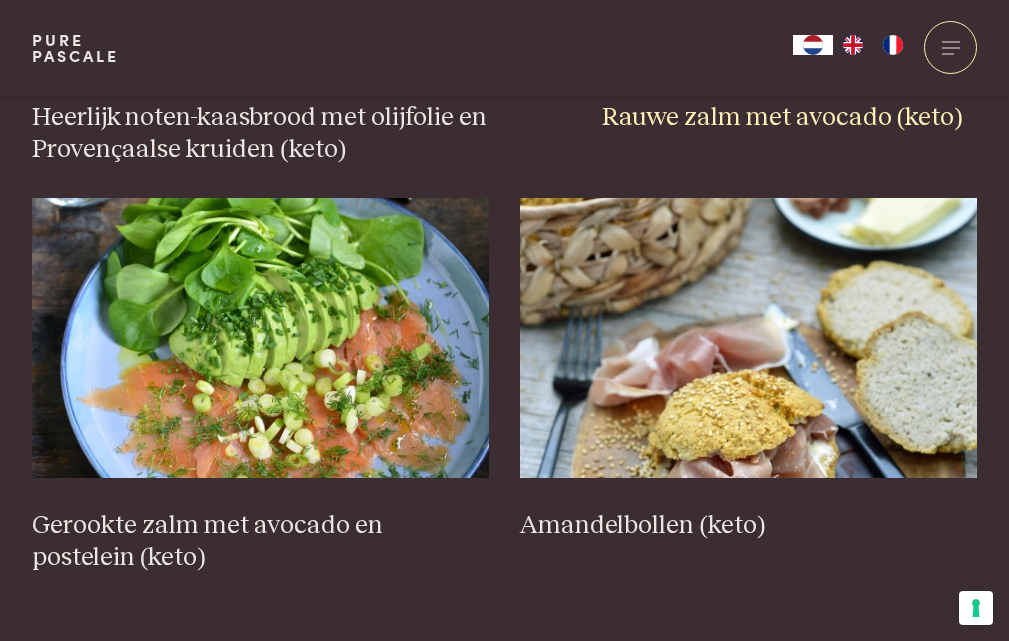 click at bounding box center (789, -69) 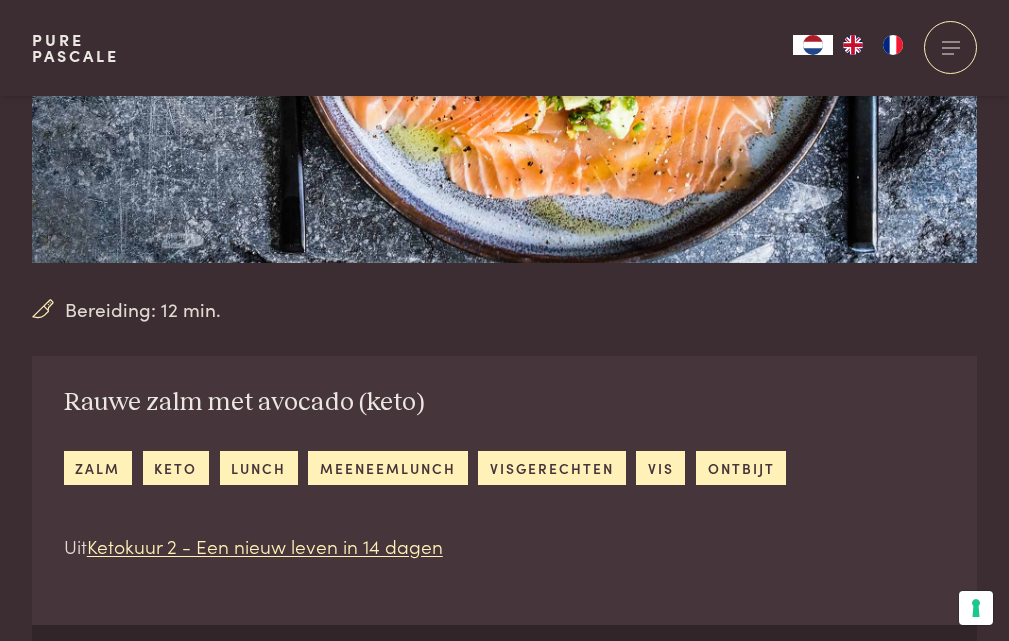 scroll, scrollTop: 400, scrollLeft: 0, axis: vertical 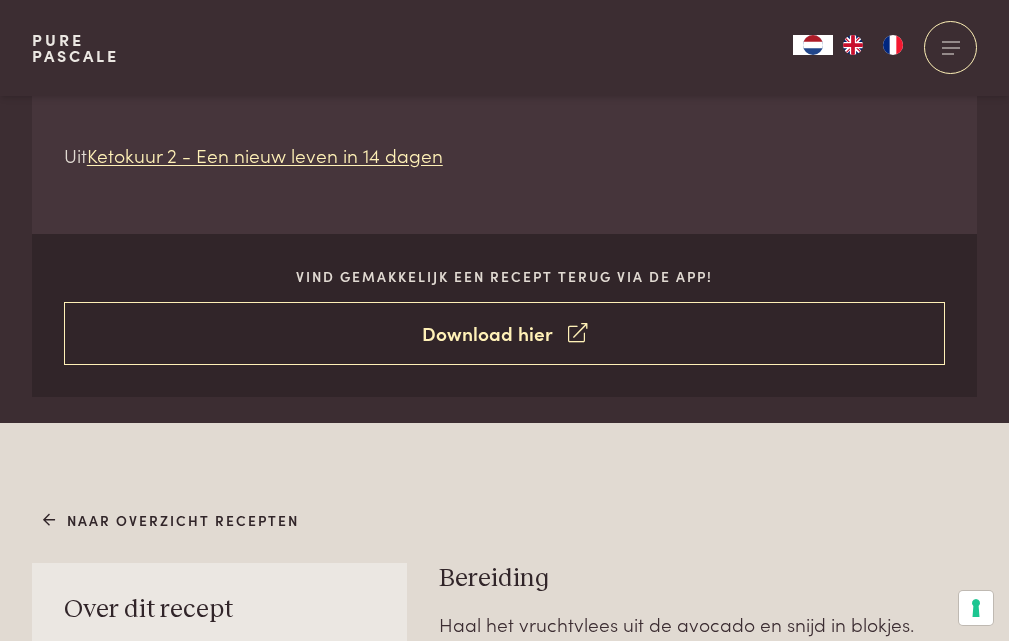 click on "Download hier" at bounding box center (505, 333) 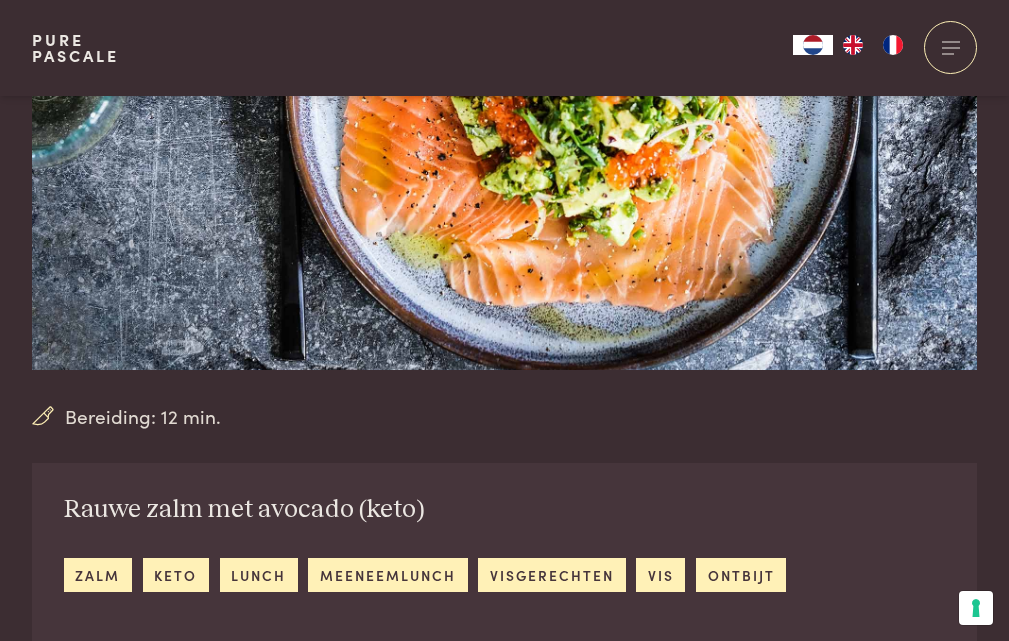 scroll, scrollTop: 0, scrollLeft: 0, axis: both 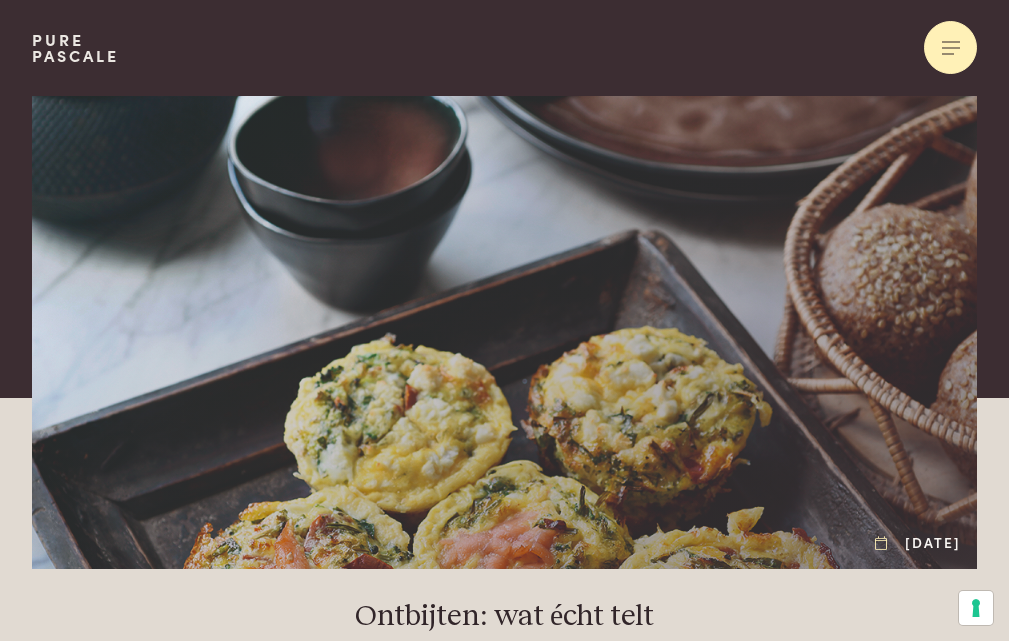 click at bounding box center (951, 47) 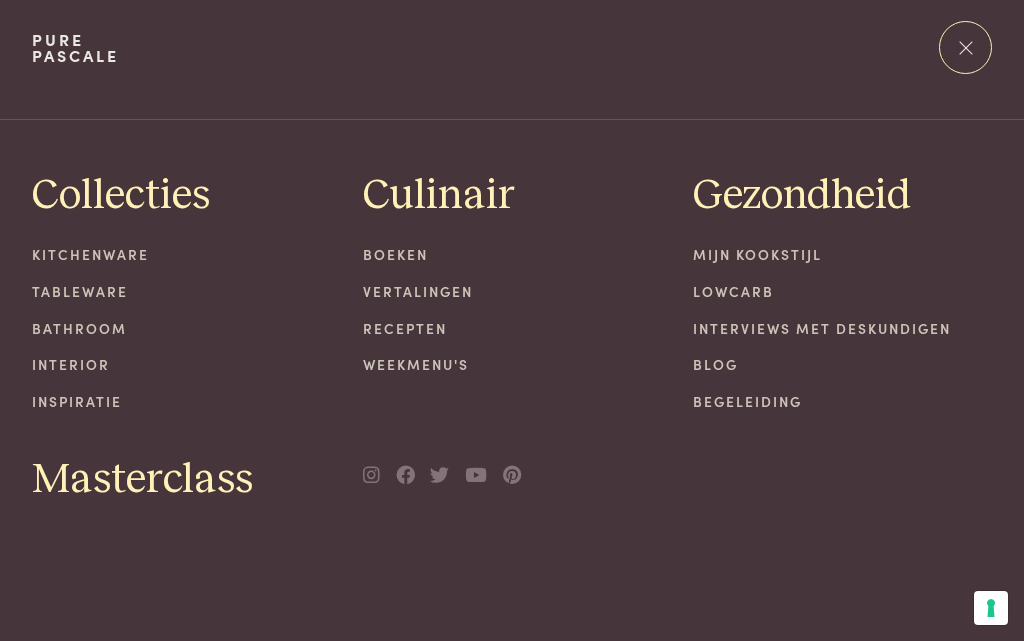 click on "Recepten" at bounding box center (512, 328) 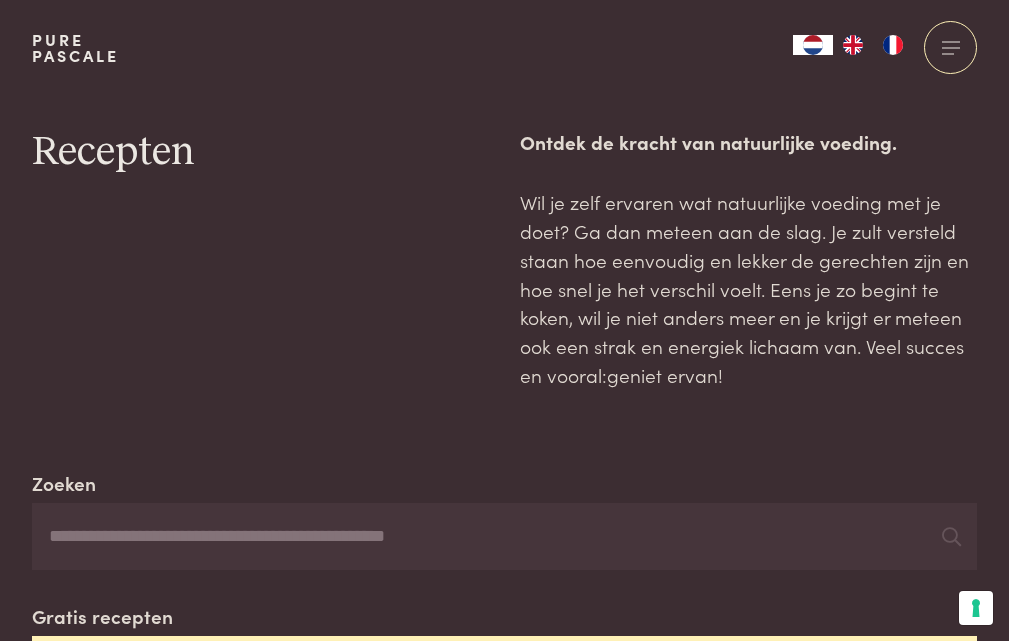 scroll, scrollTop: 0, scrollLeft: 0, axis: both 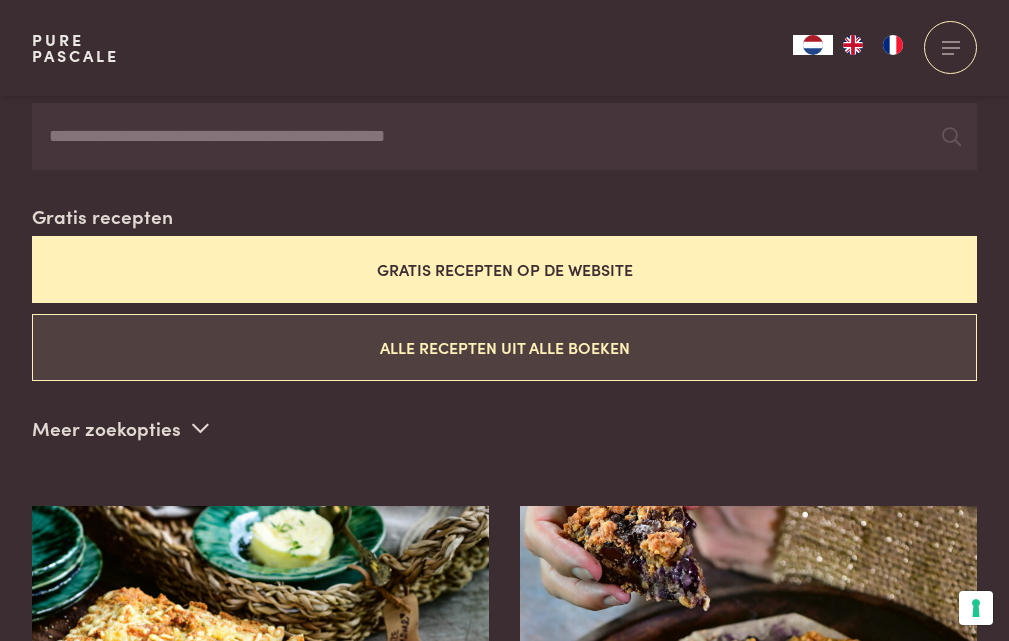 click on "Alle recepten uit alle boeken" at bounding box center (504, 347) 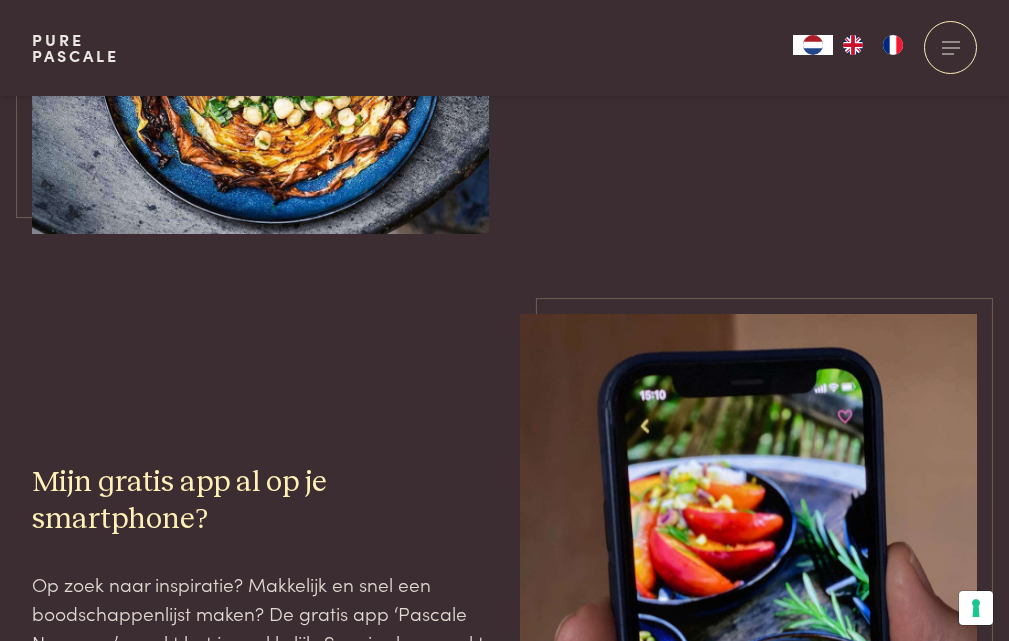 scroll, scrollTop: 3917, scrollLeft: 0, axis: vertical 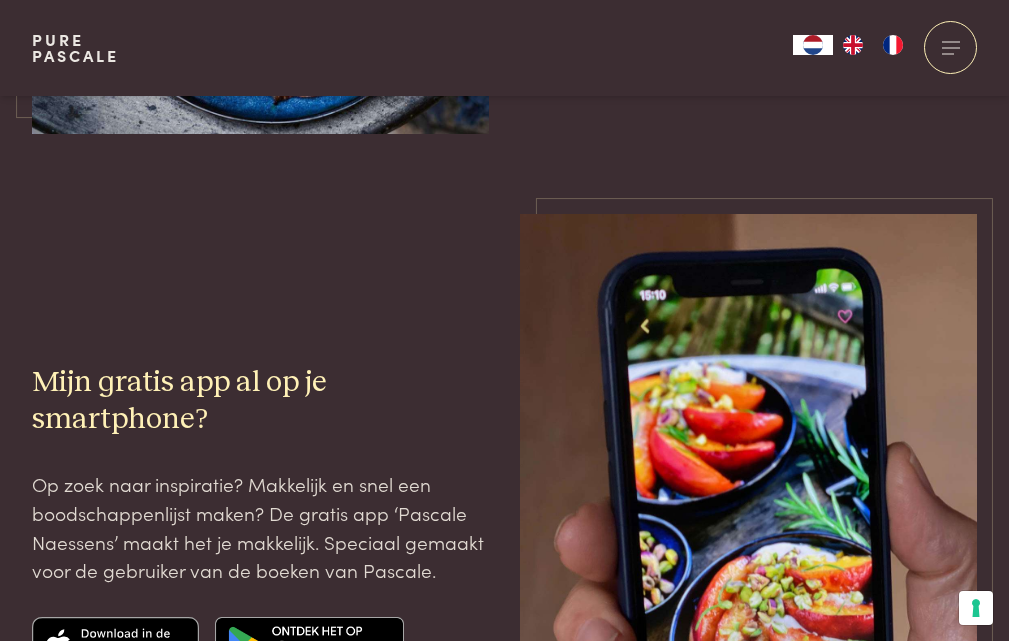 click on "2" at bounding box center (467, -662) 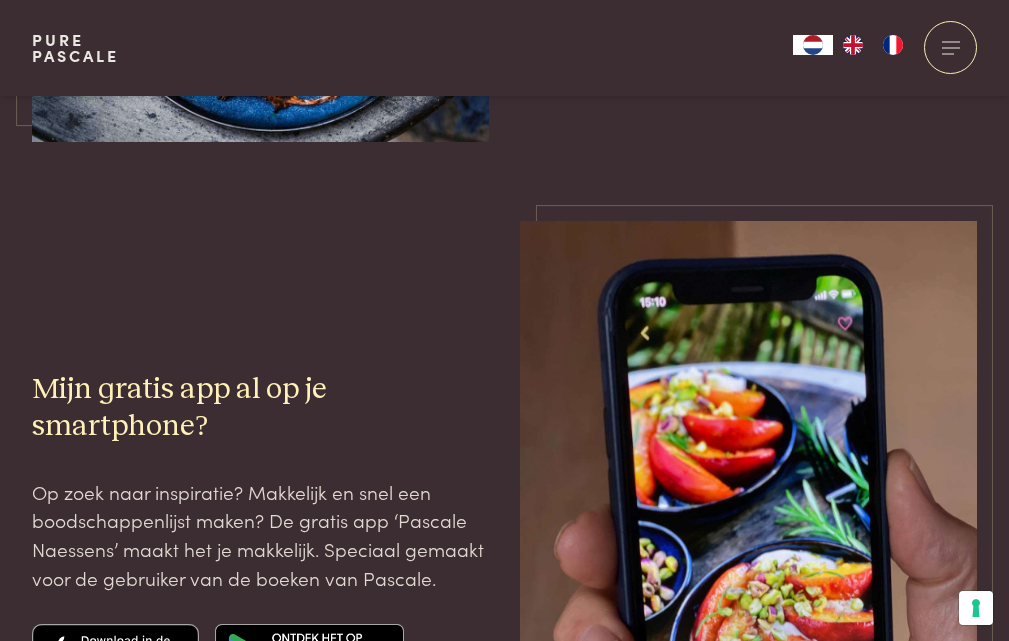 scroll, scrollTop: 4117, scrollLeft: 0, axis: vertical 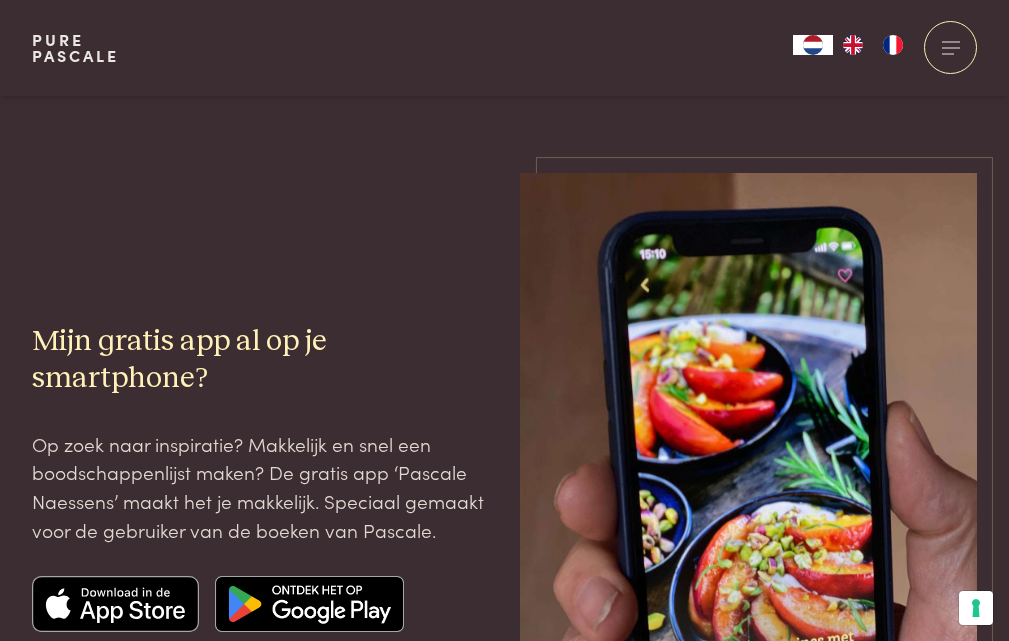 click on "3" at bounding box center (486, -702) 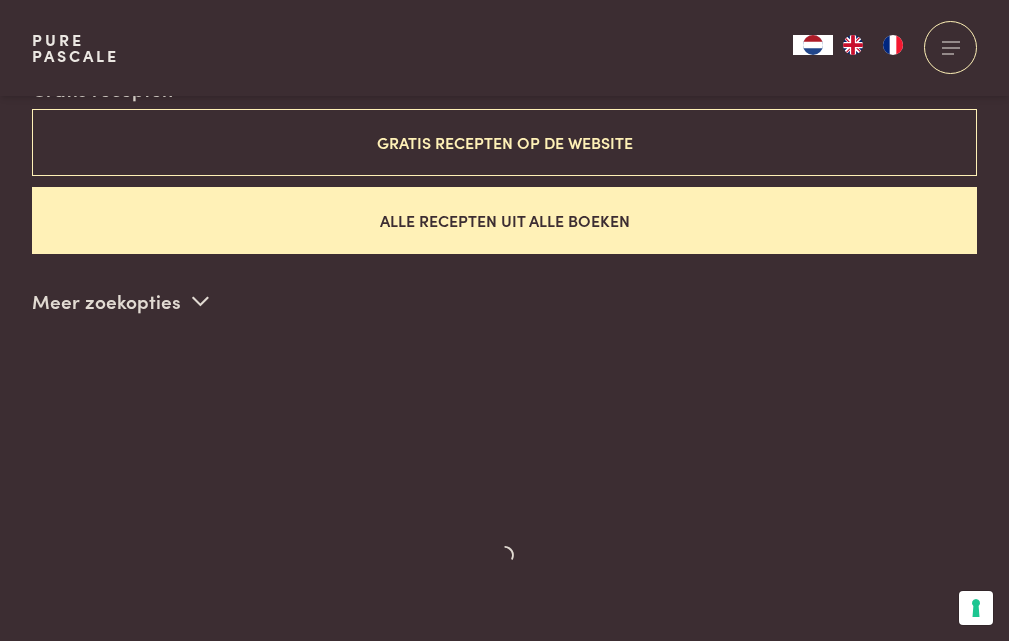 scroll, scrollTop: 517, scrollLeft: 0, axis: vertical 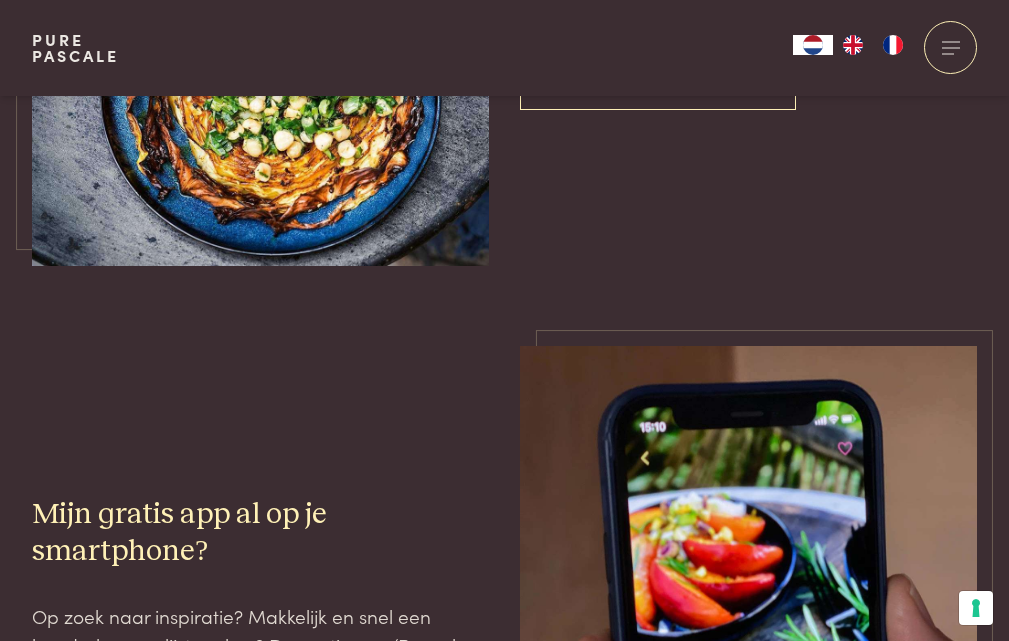 click on "4" at bounding box center [505, -530] 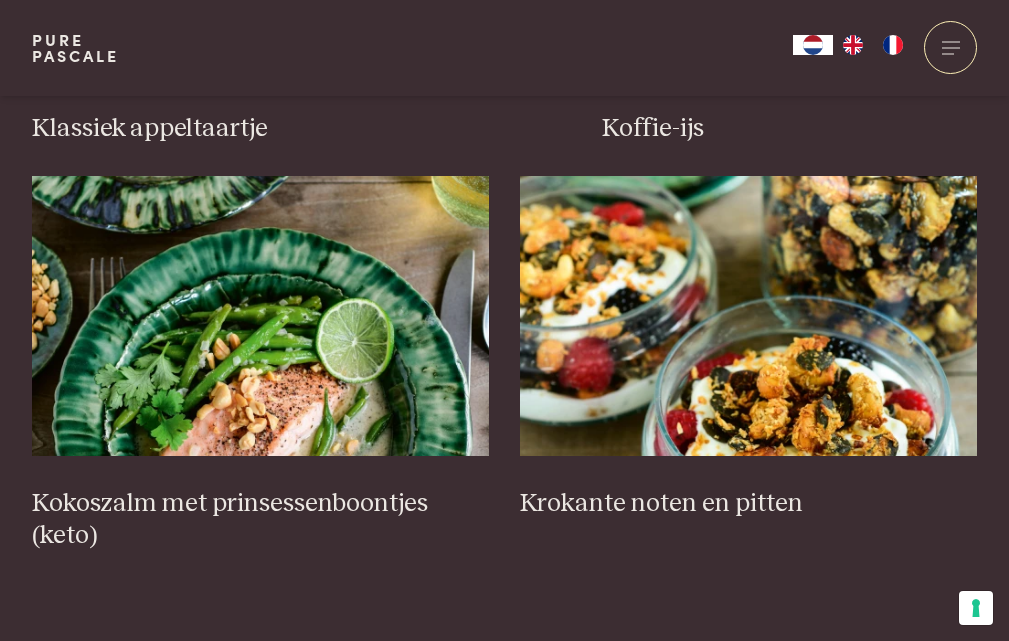 scroll, scrollTop: 1917, scrollLeft: 0, axis: vertical 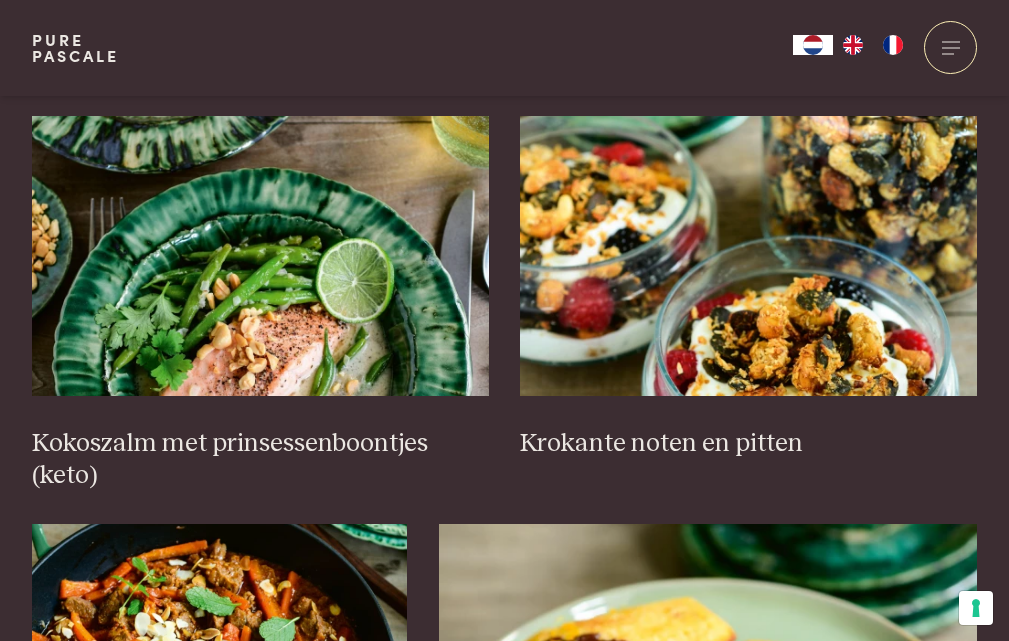 click at bounding box center (789, -119) 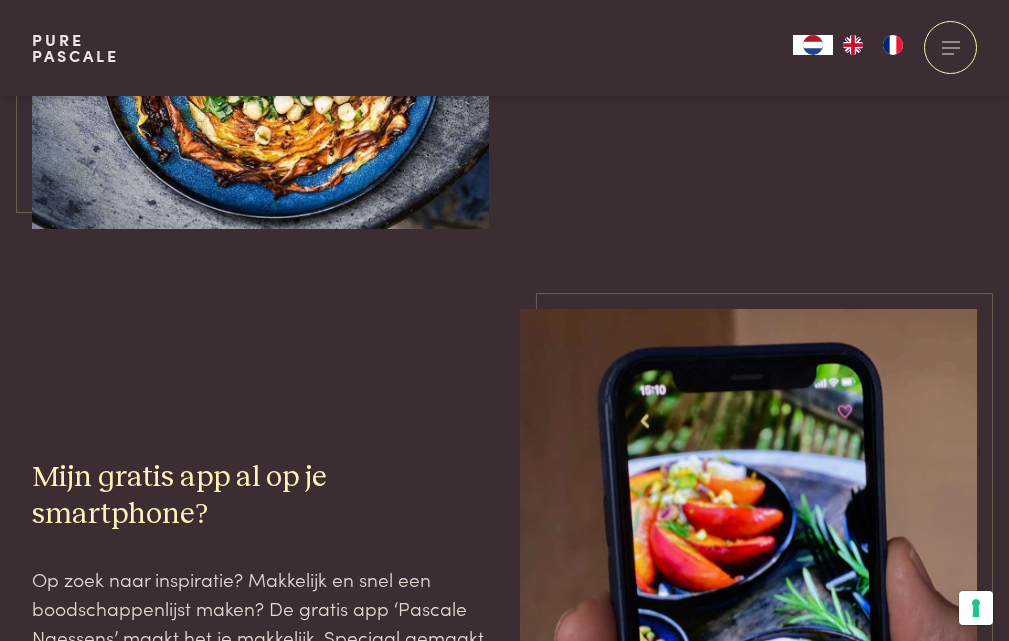 scroll, scrollTop: 3917, scrollLeft: 0, axis: vertical 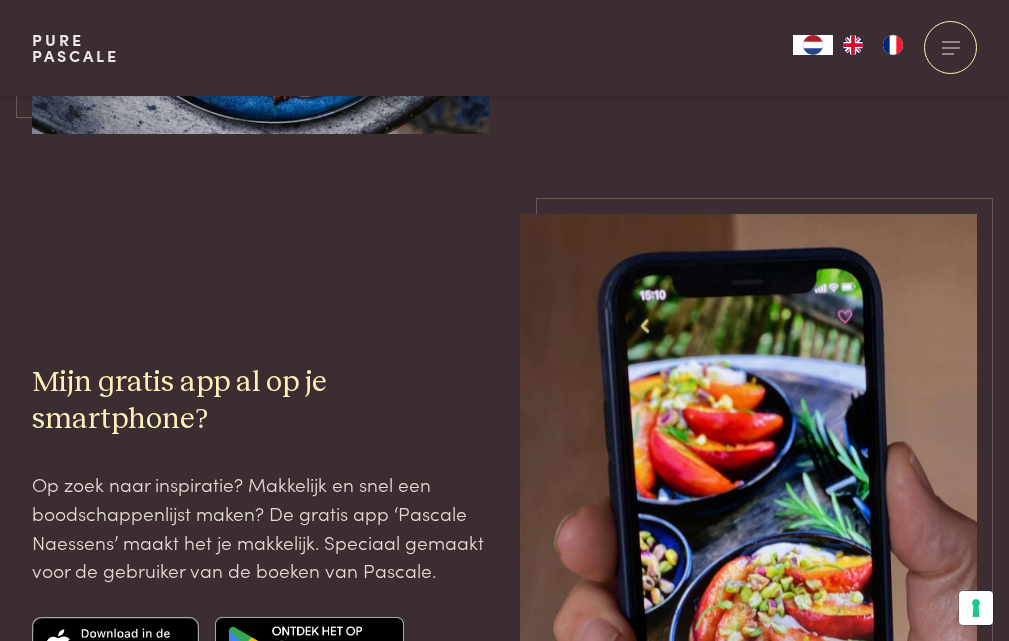 click on "5" at bounding box center [523, -662] 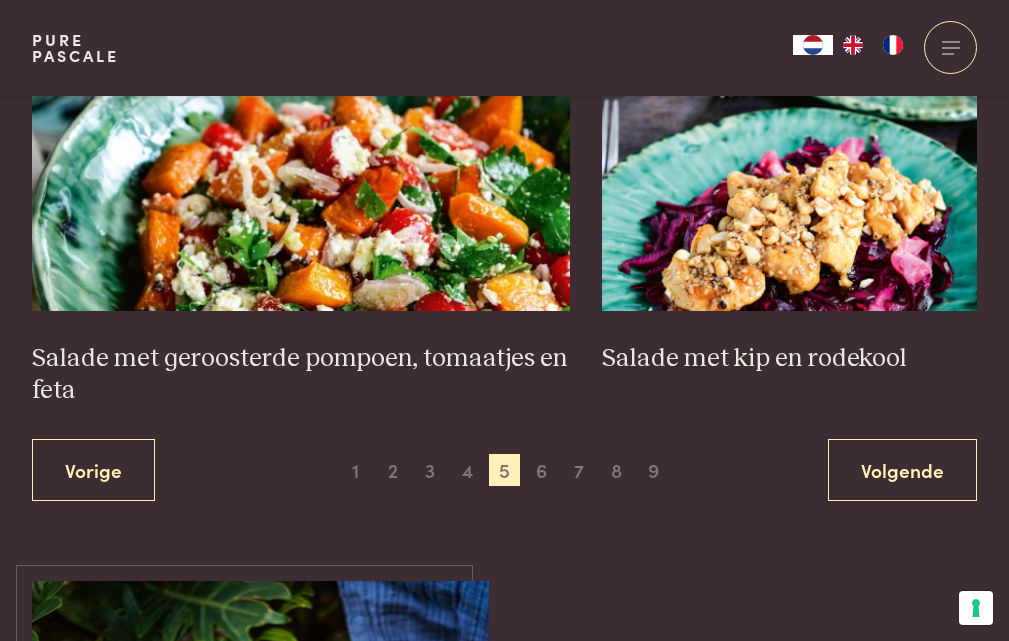 scroll, scrollTop: 2917, scrollLeft: 0, axis: vertical 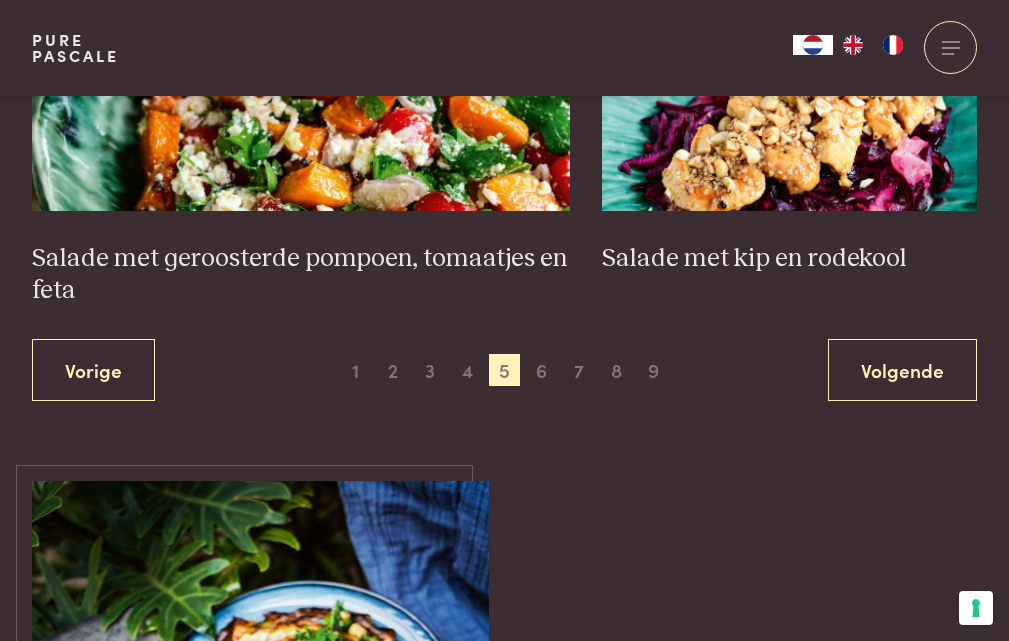 click at bounding box center [708, -304] 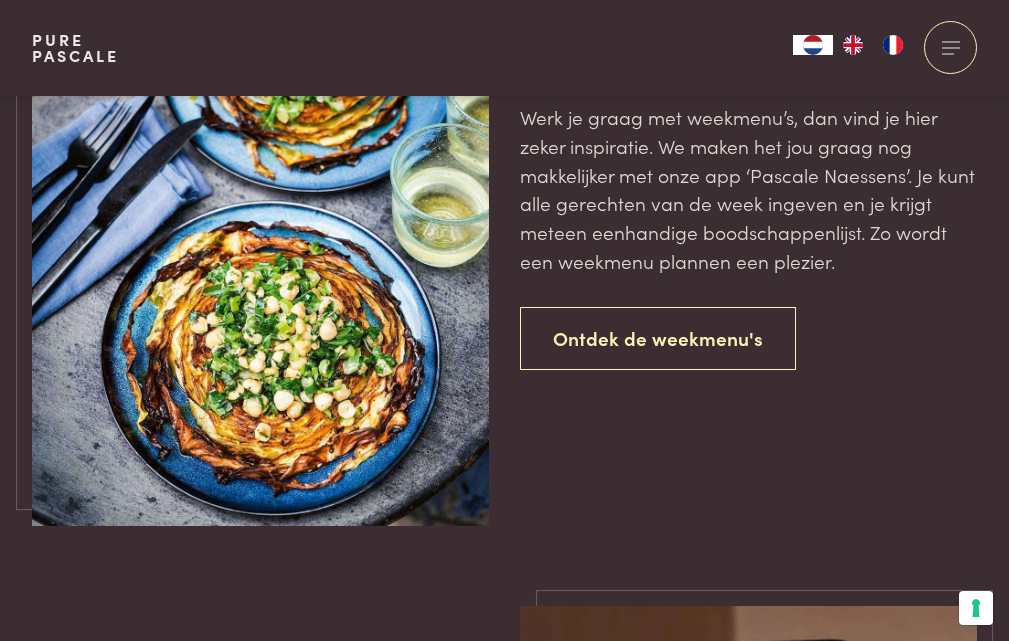 scroll, scrollTop: 3617, scrollLeft: 0, axis: vertical 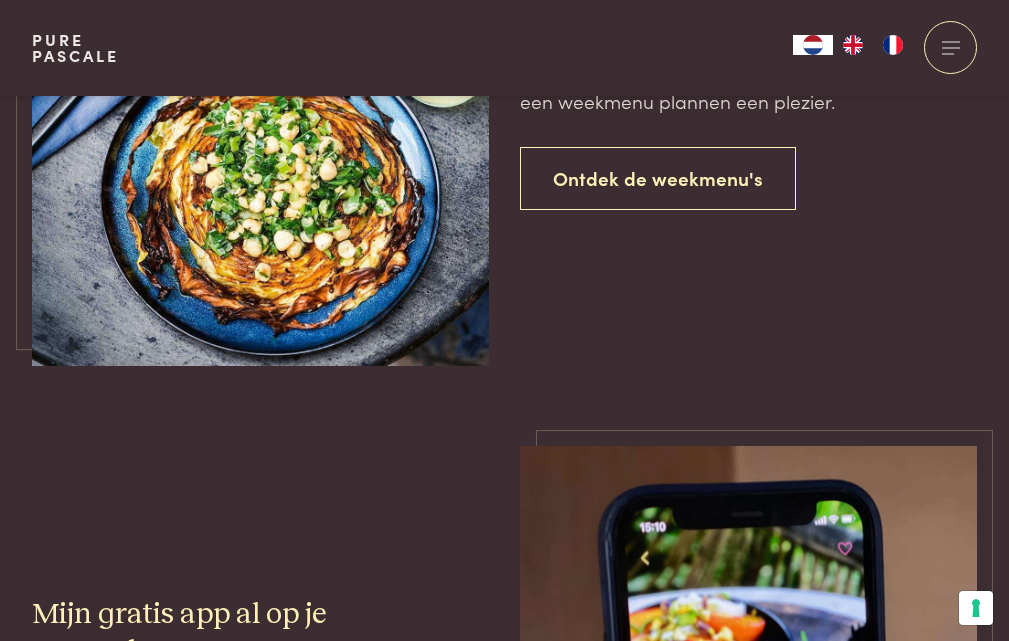 click on "6" at bounding box center (542, -430) 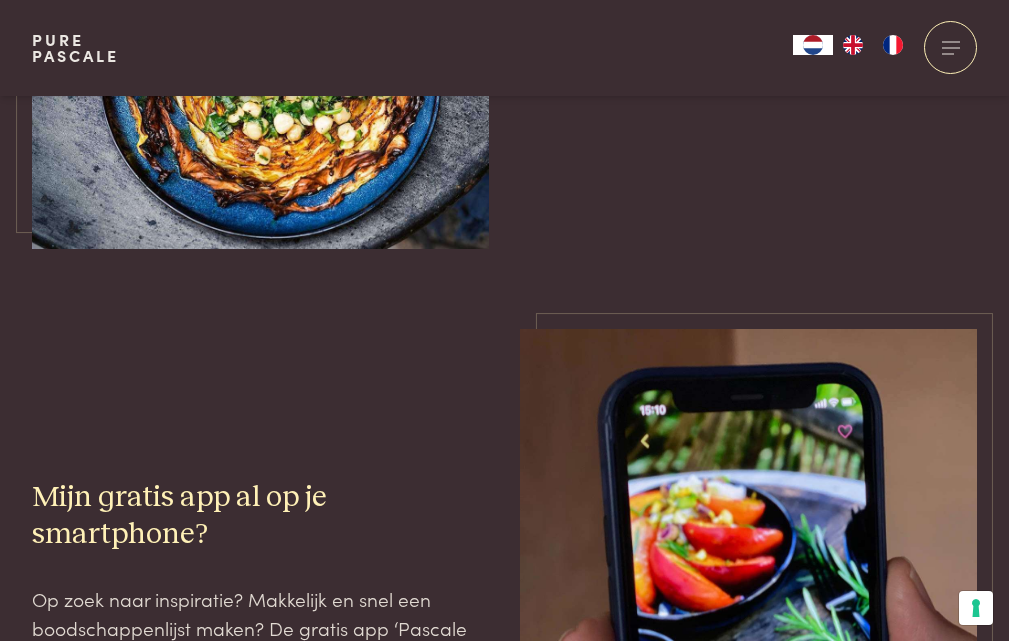 scroll, scrollTop: 3917, scrollLeft: 0, axis: vertical 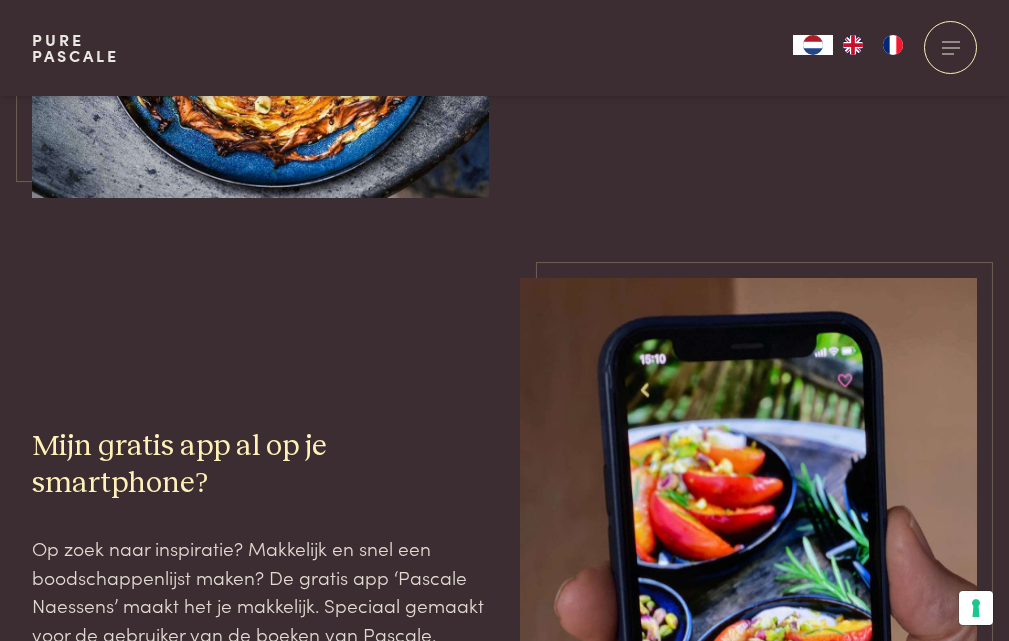 click on "7" at bounding box center [542, -598] 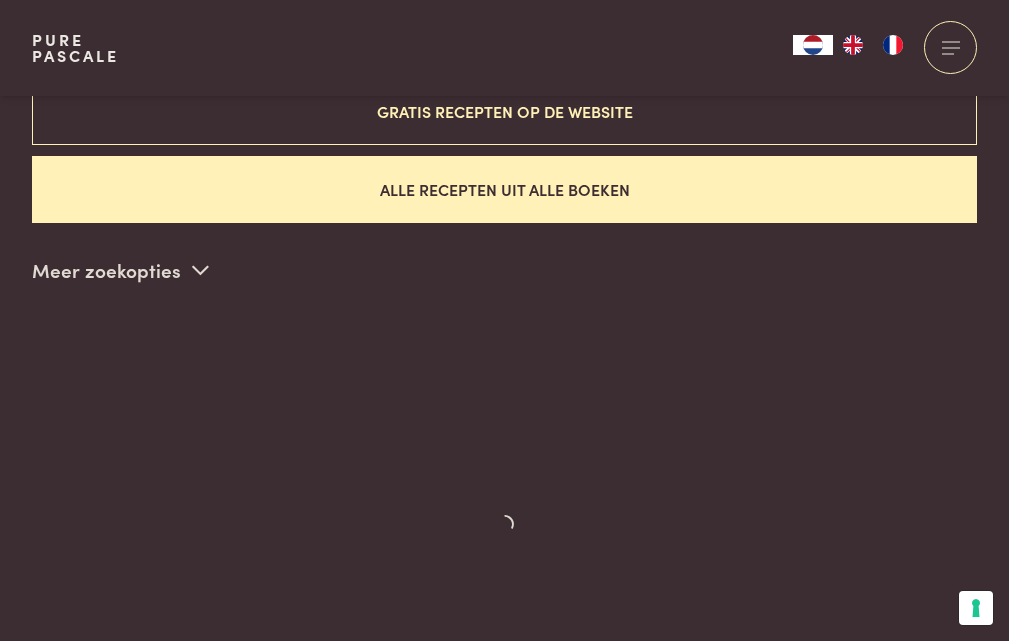 scroll, scrollTop: 517, scrollLeft: 0, axis: vertical 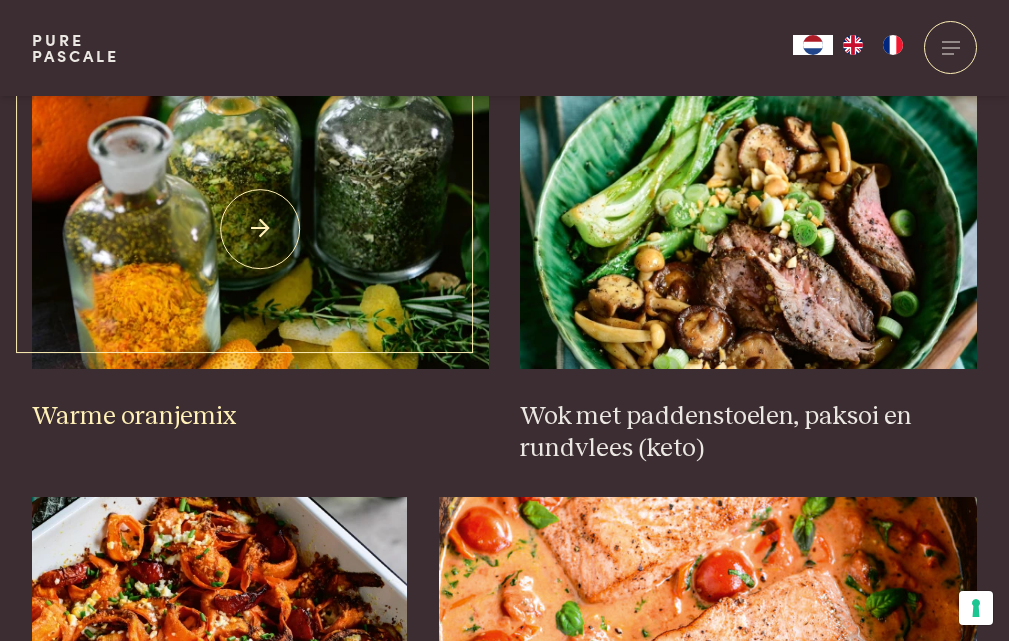 click at bounding box center [260, 229] 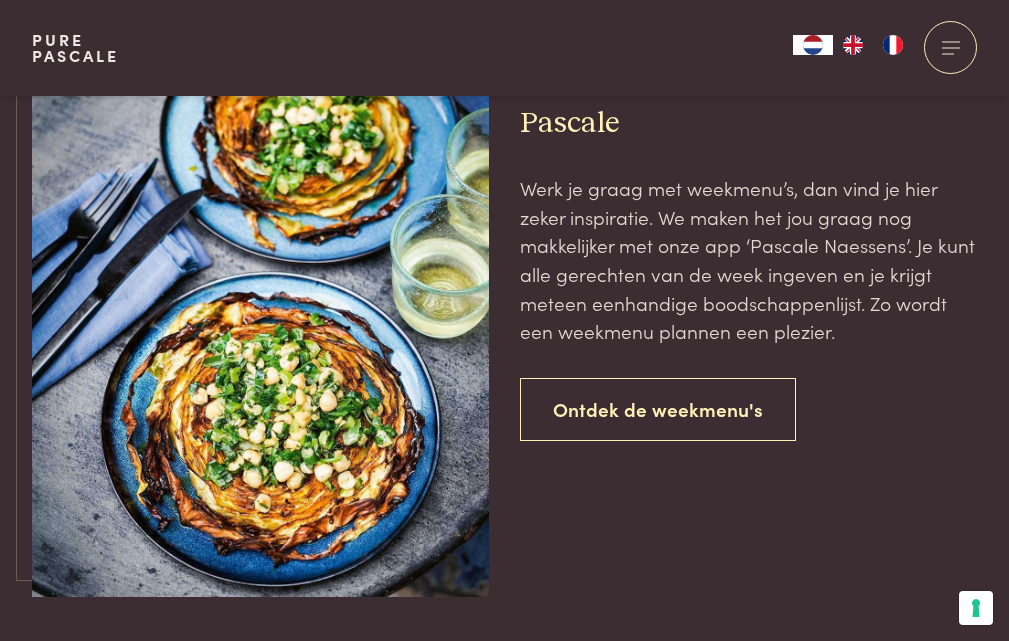 scroll, scrollTop: 3617, scrollLeft: 0, axis: vertical 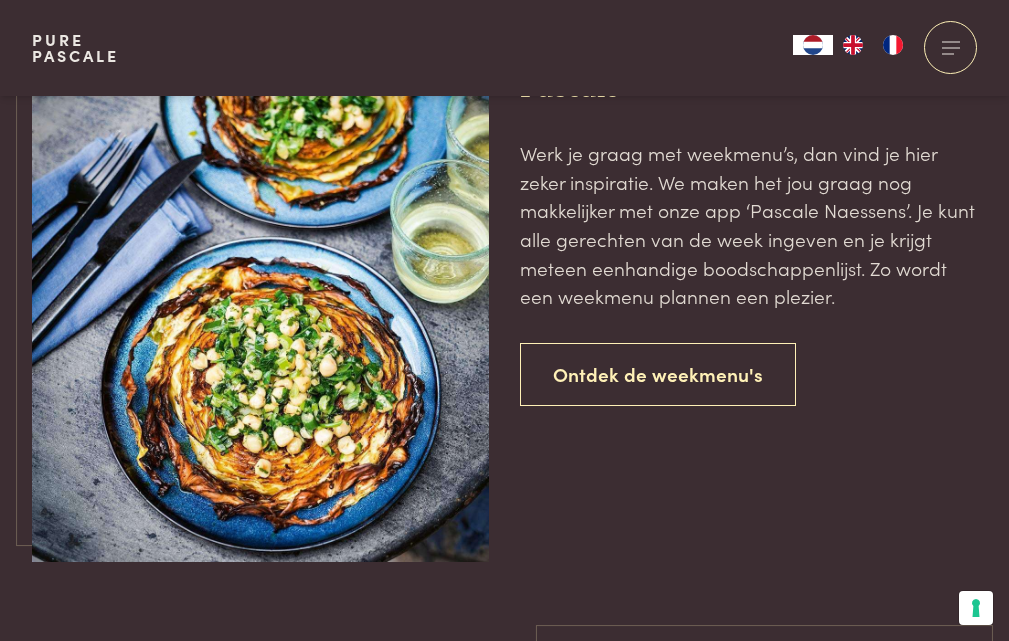 click at bounding box center (301, -533) 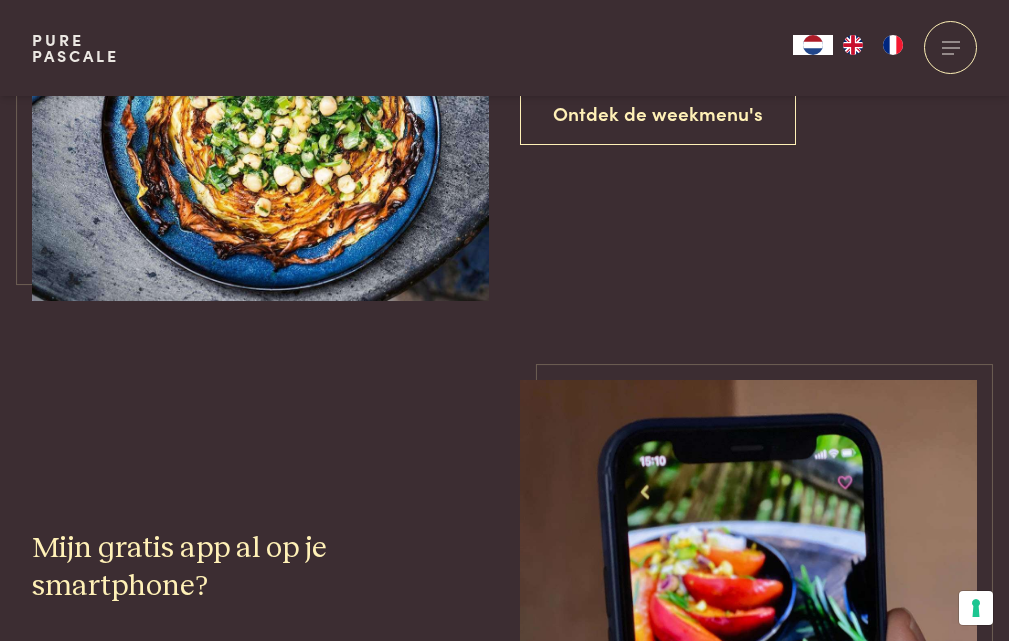 scroll, scrollTop: 4117, scrollLeft: 0, axis: vertical 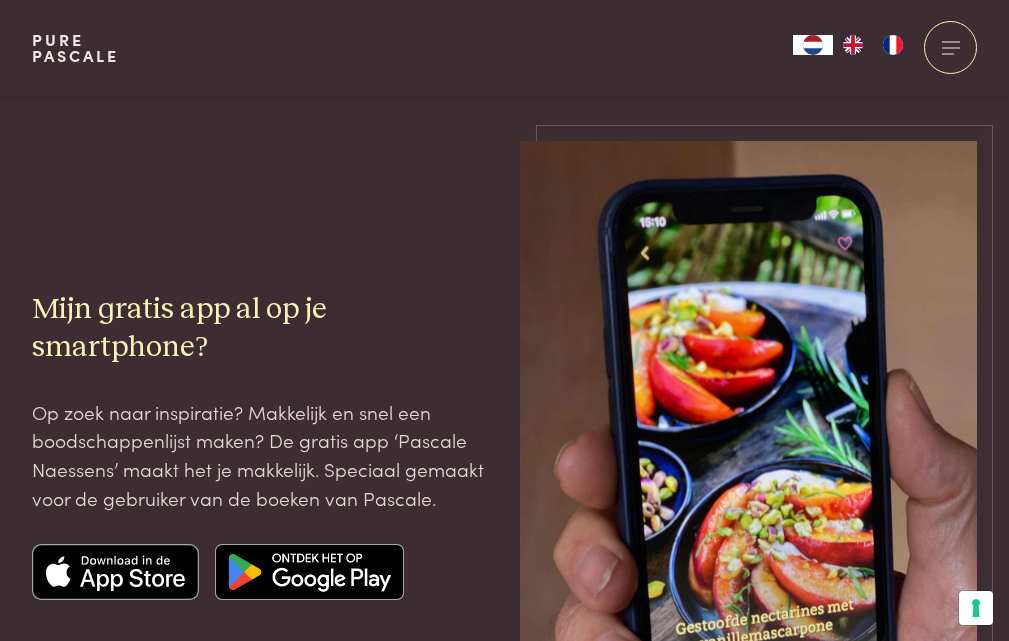 click on "8" at bounding box center [542, -734] 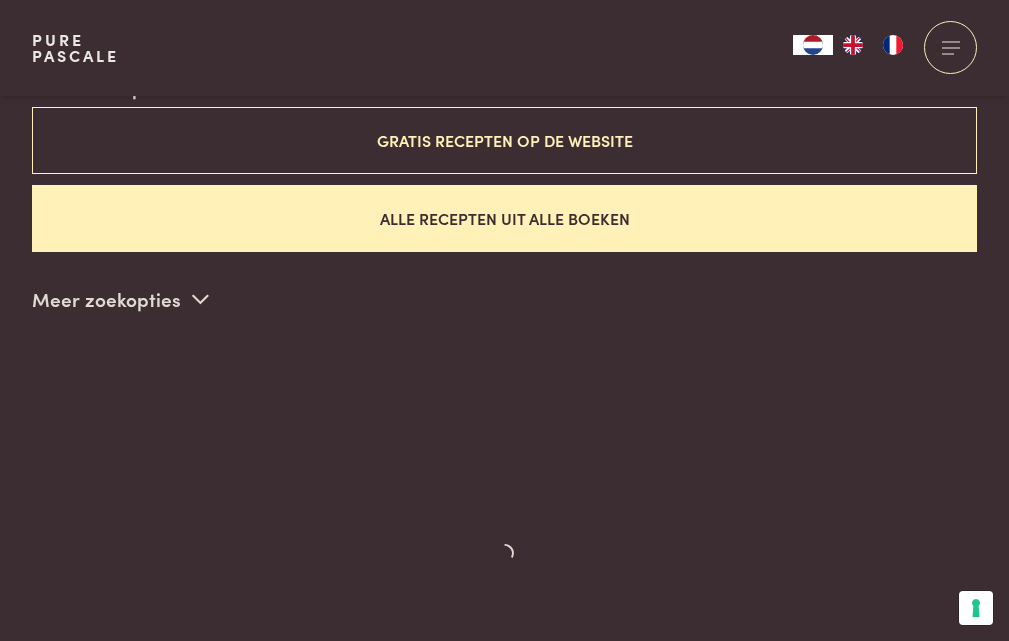 scroll, scrollTop: 517, scrollLeft: 0, axis: vertical 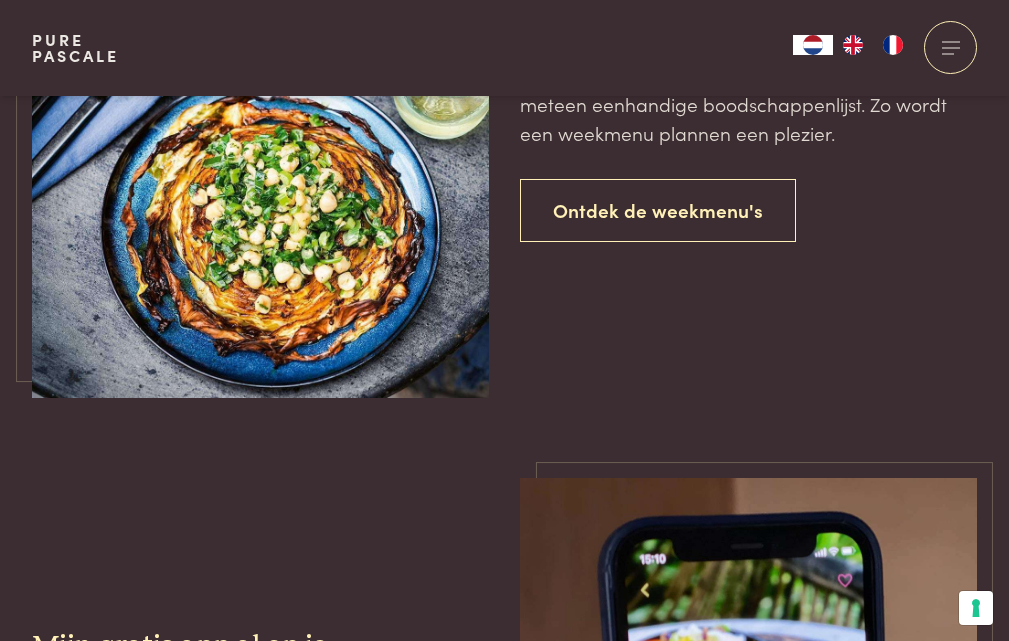 click on "9" at bounding box center (542, -398) 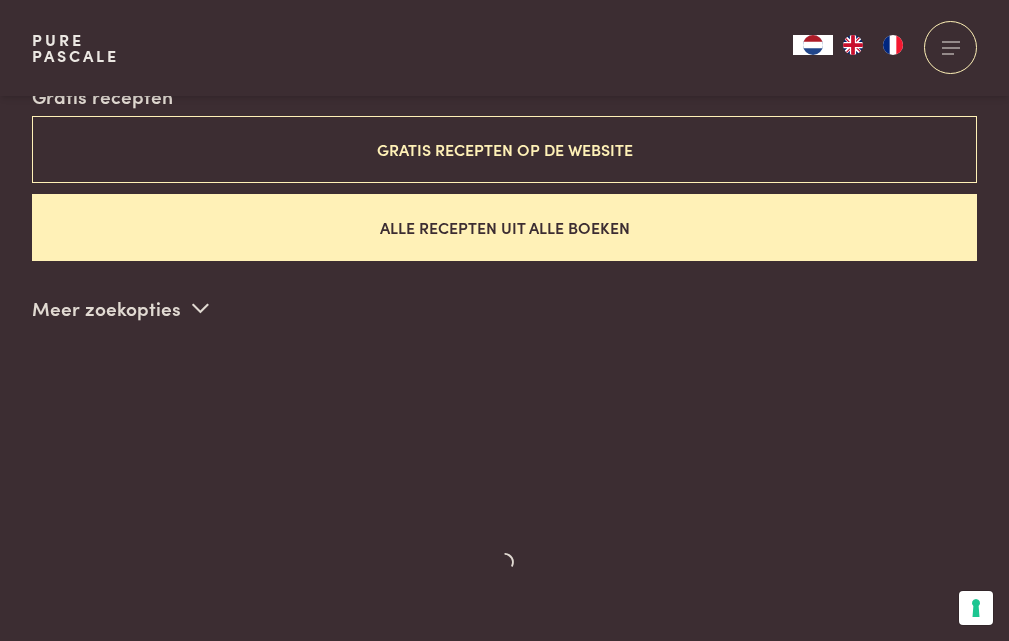 scroll, scrollTop: 517, scrollLeft: 0, axis: vertical 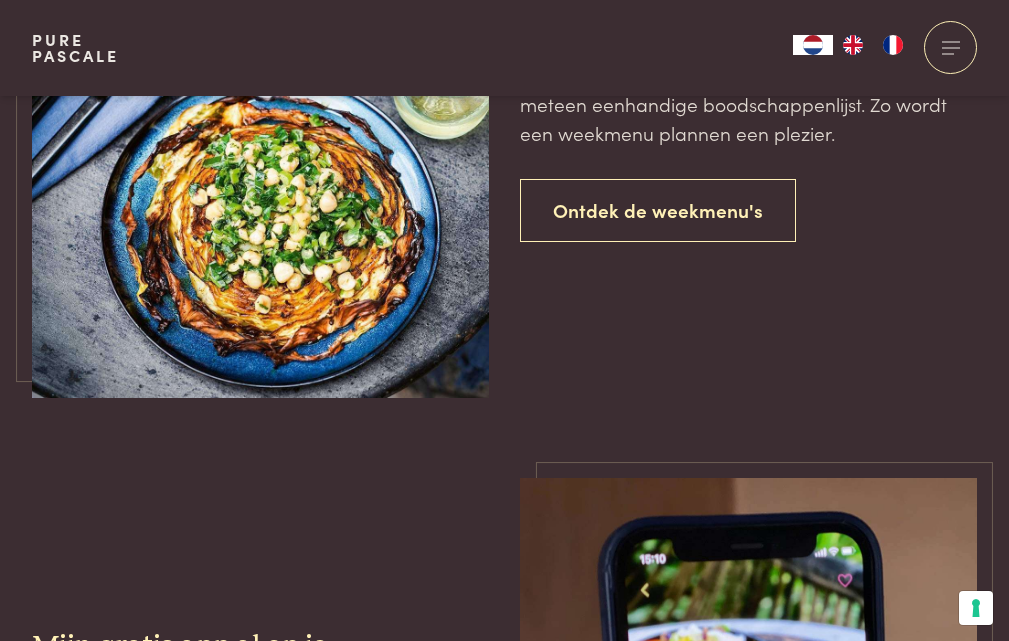 click on "10" at bounding box center [542, -398] 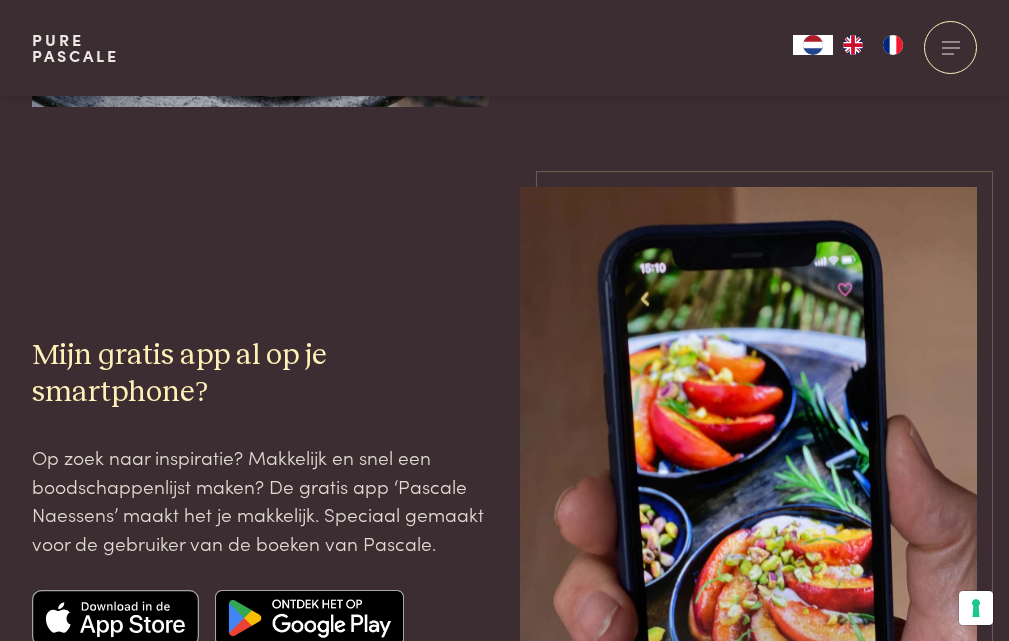 scroll, scrollTop: 4017, scrollLeft: 0, axis: vertical 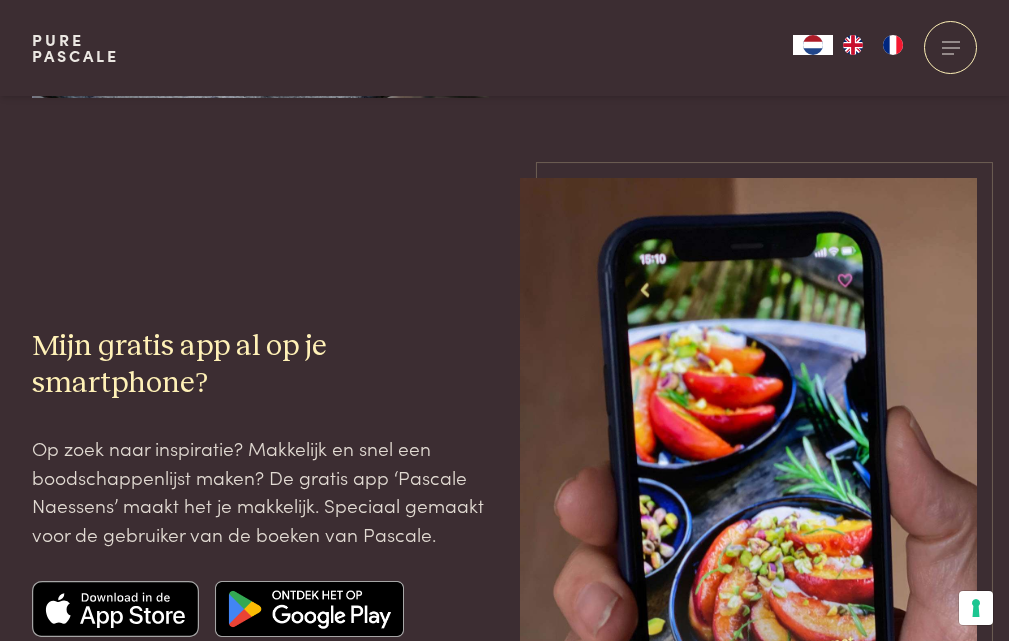 click on "11" at bounding box center [542, -698] 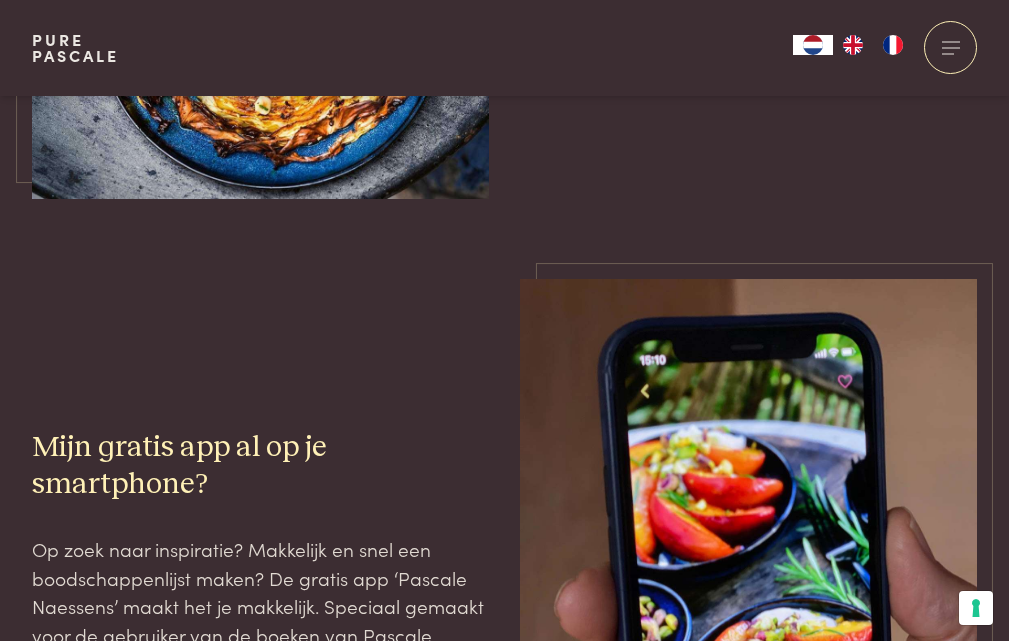scroll, scrollTop: 3917, scrollLeft: 0, axis: vertical 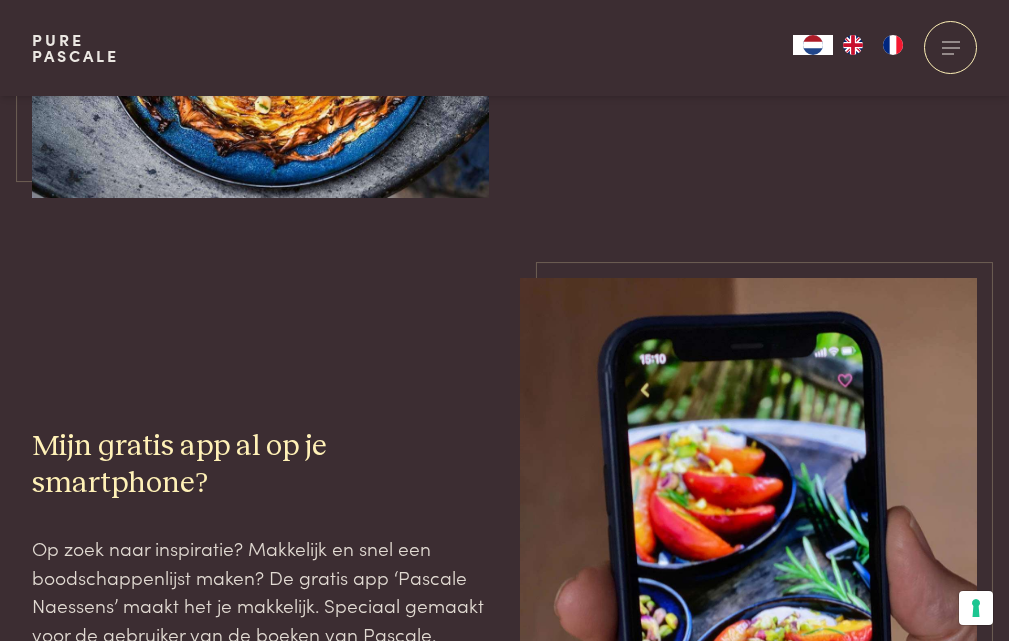click on "12" at bounding box center [542, -598] 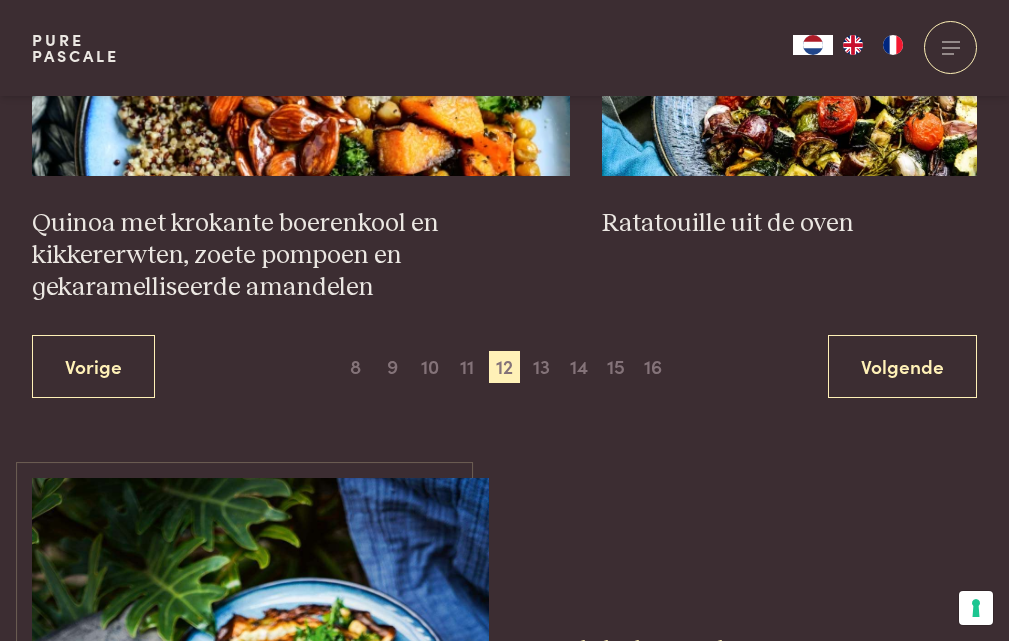 scroll, scrollTop: 3117, scrollLeft: 0, axis: vertical 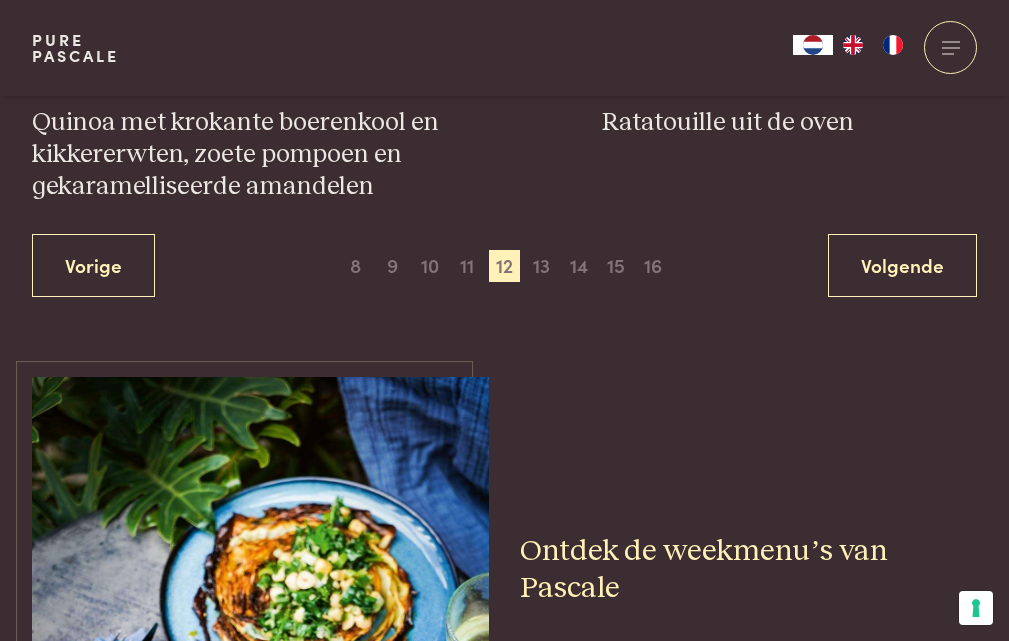 click at bounding box center [708, -472] 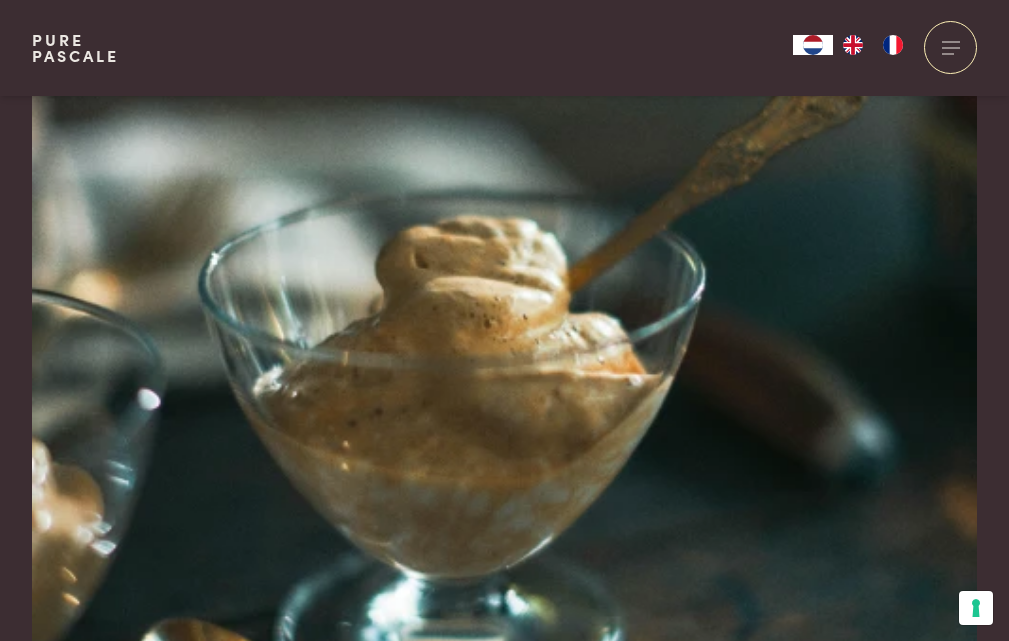 scroll, scrollTop: 1001, scrollLeft: 0, axis: vertical 